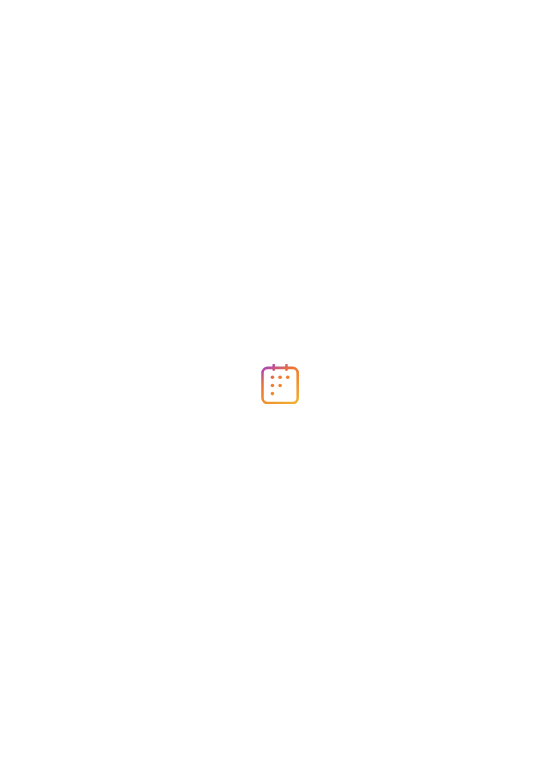 scroll, scrollTop: 0, scrollLeft: 0, axis: both 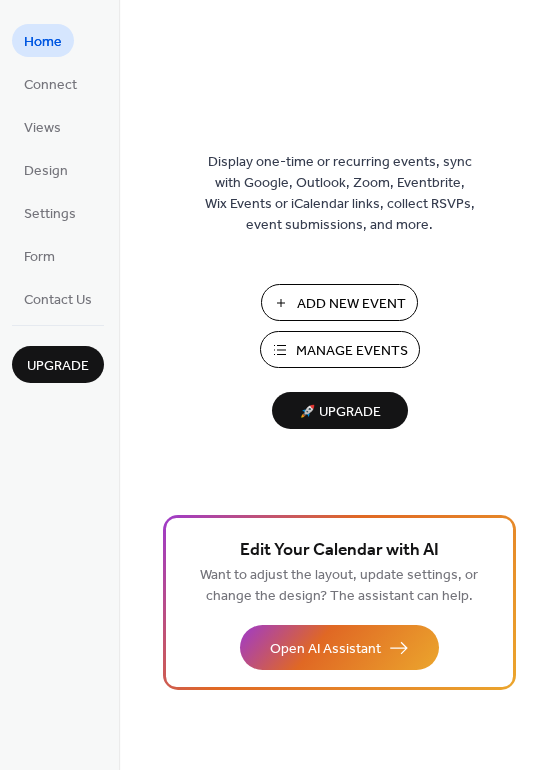 click on "Manage Events" at bounding box center [352, 351] 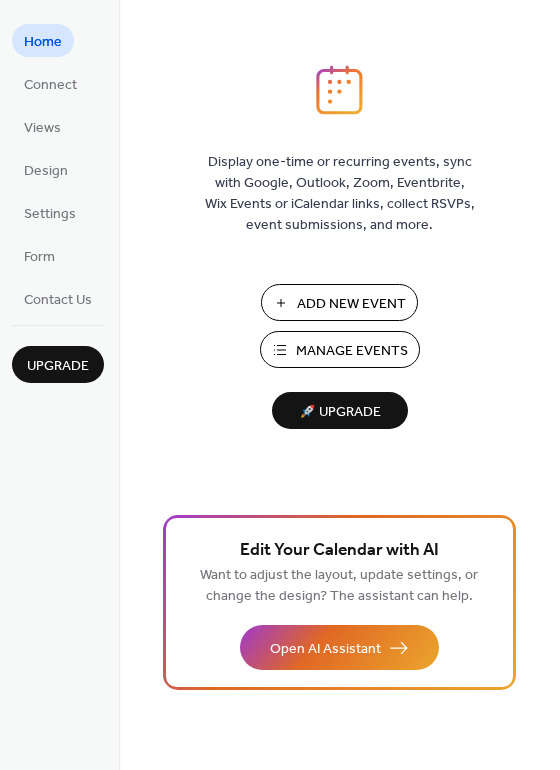click on "Manage Events" at bounding box center [352, 351] 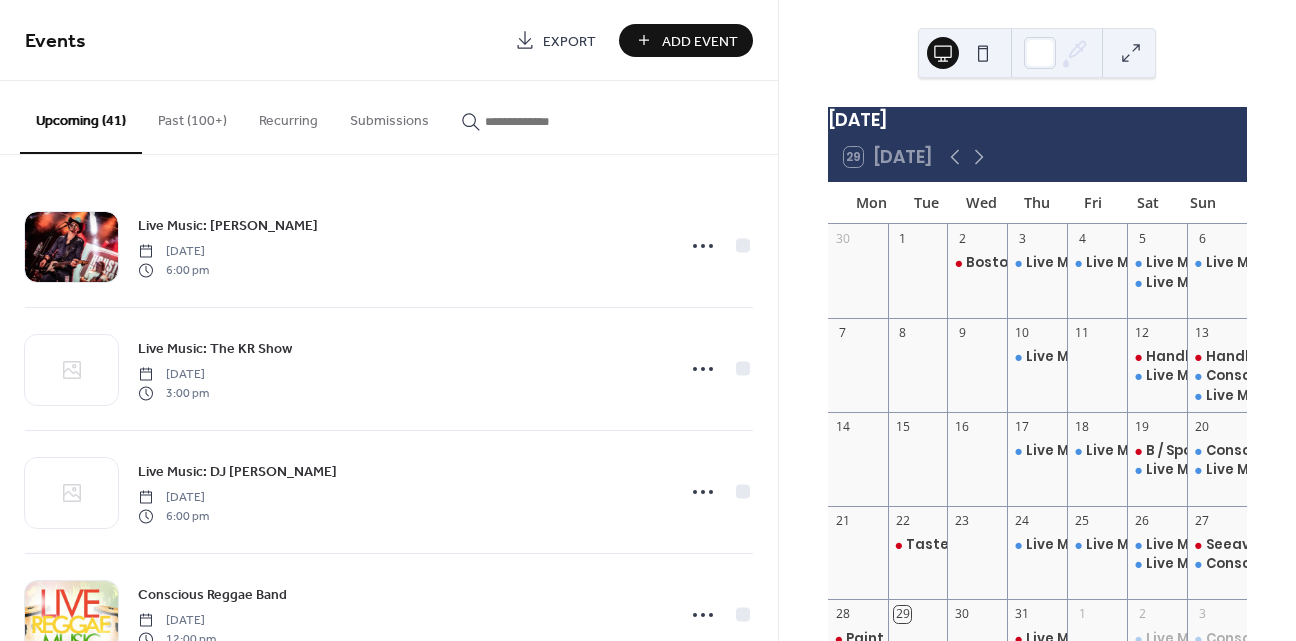 scroll, scrollTop: 0, scrollLeft: 0, axis: both 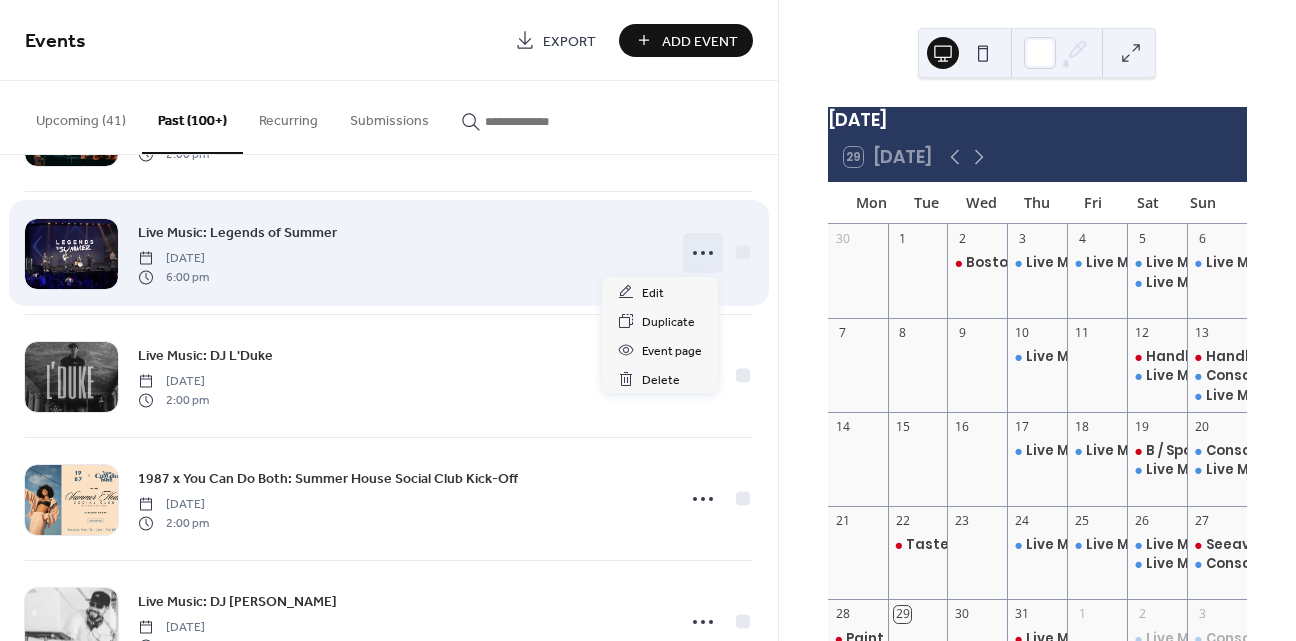 click 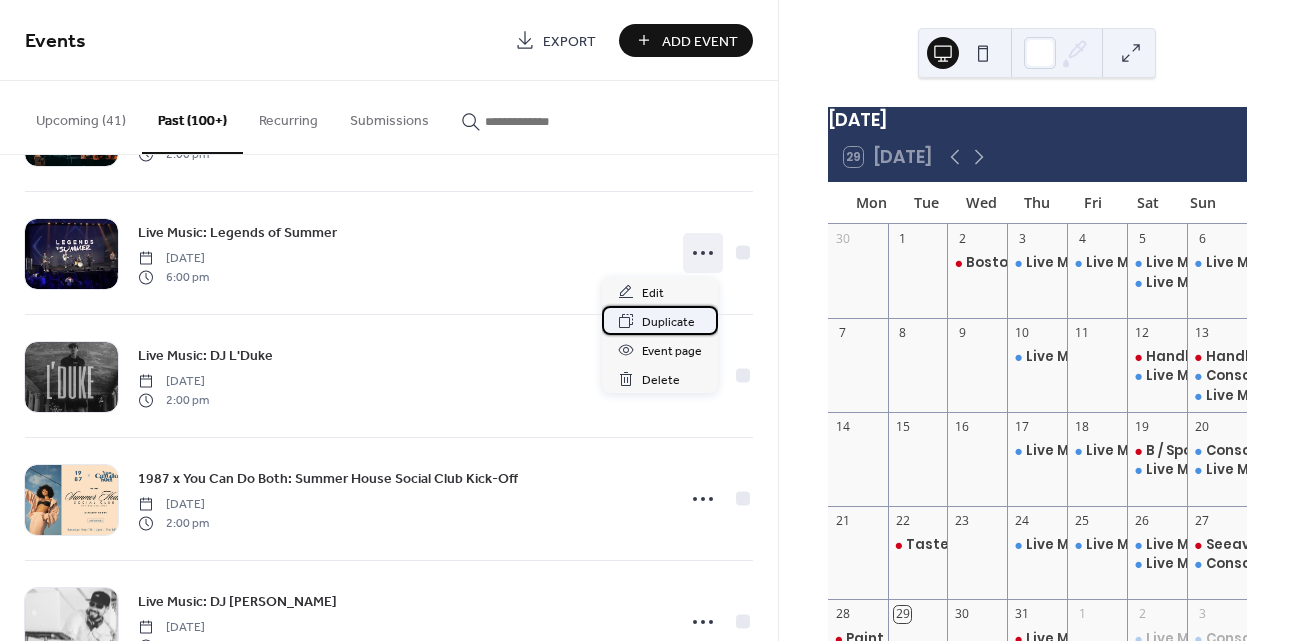 click on "Duplicate" at bounding box center (668, 322) 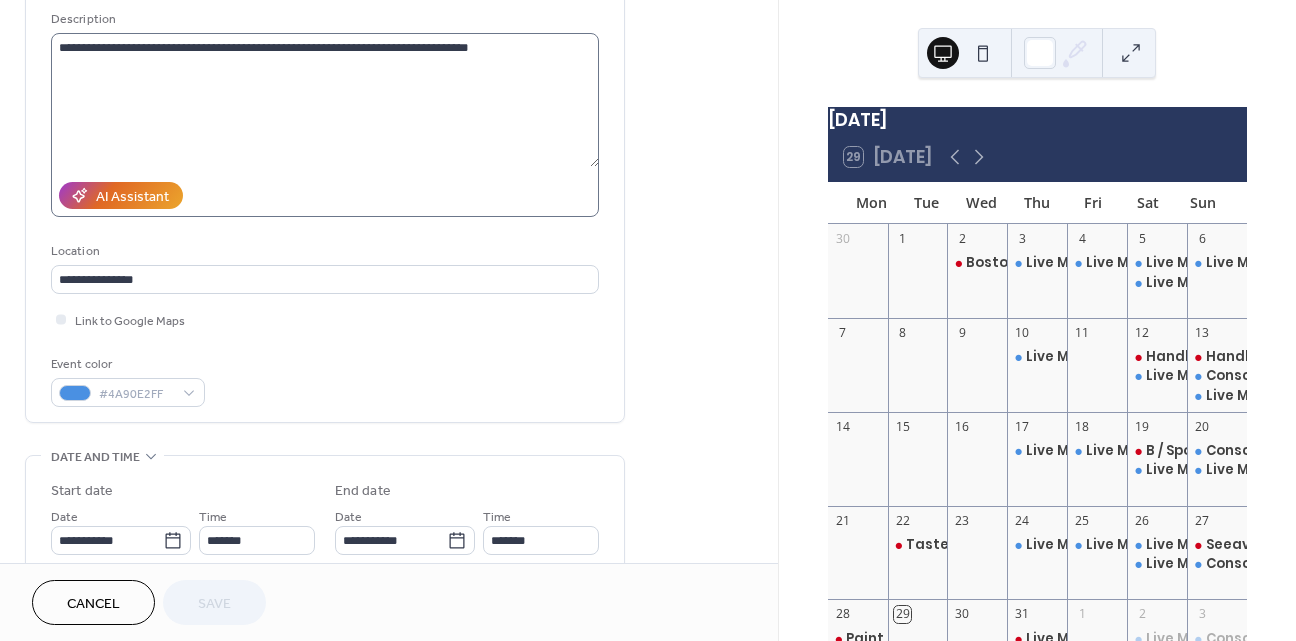 scroll, scrollTop: 198, scrollLeft: 0, axis: vertical 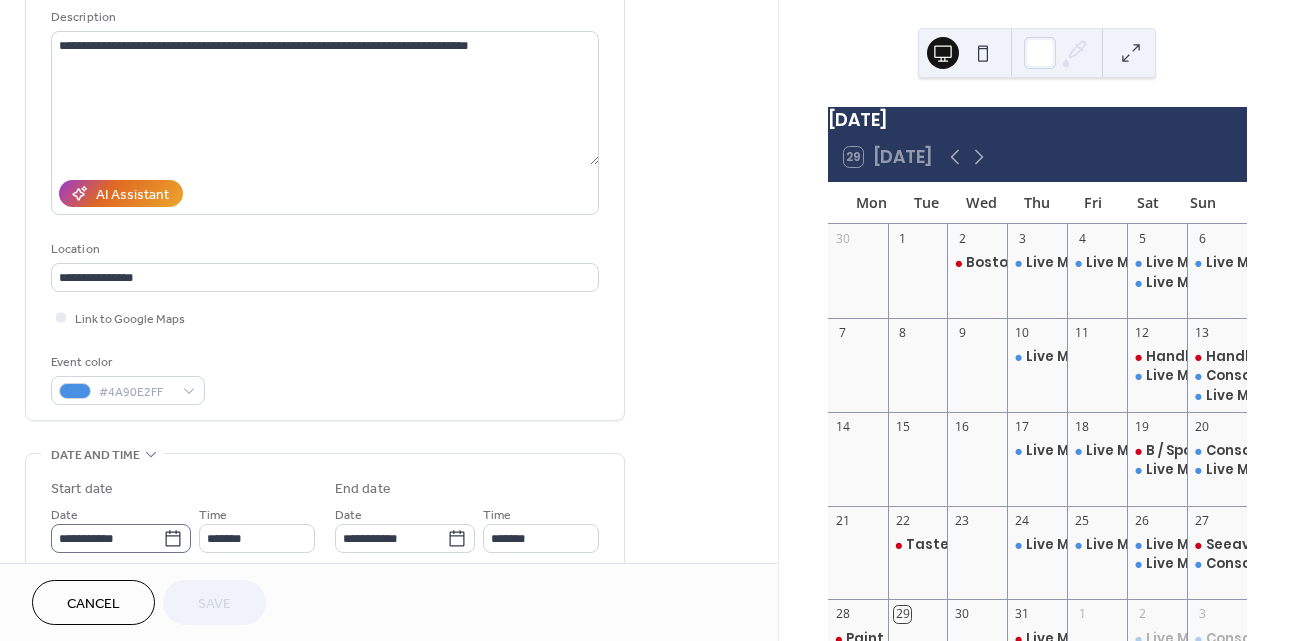 click 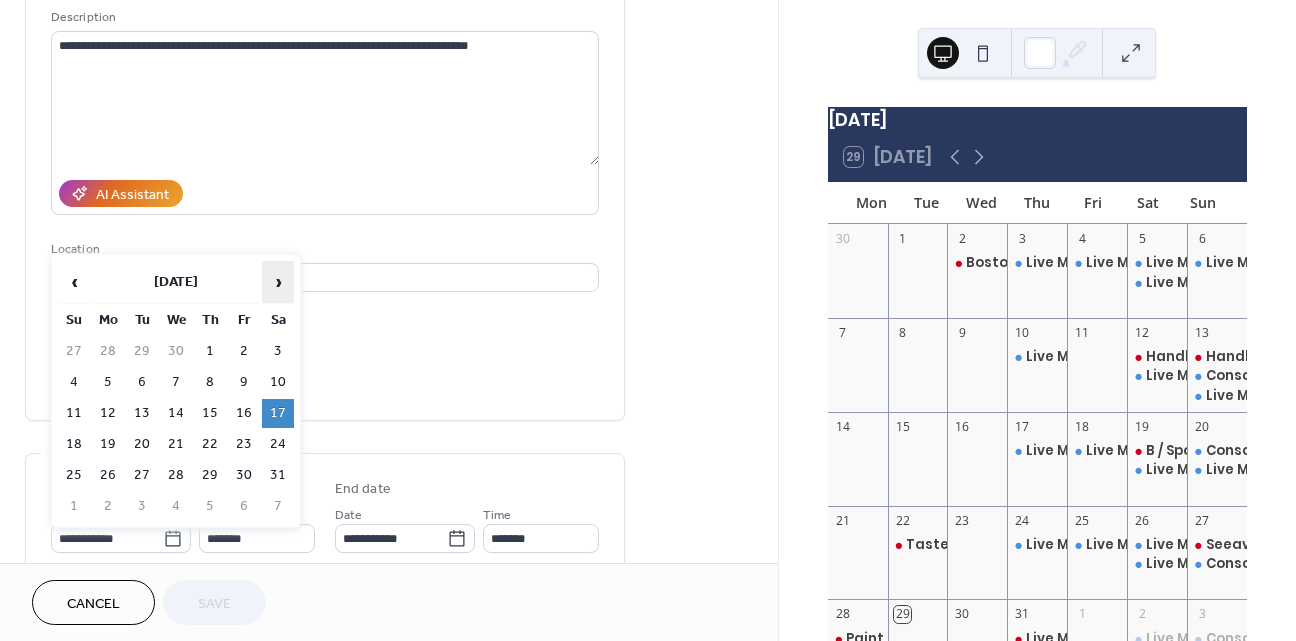 click on "›" at bounding box center [278, 282] 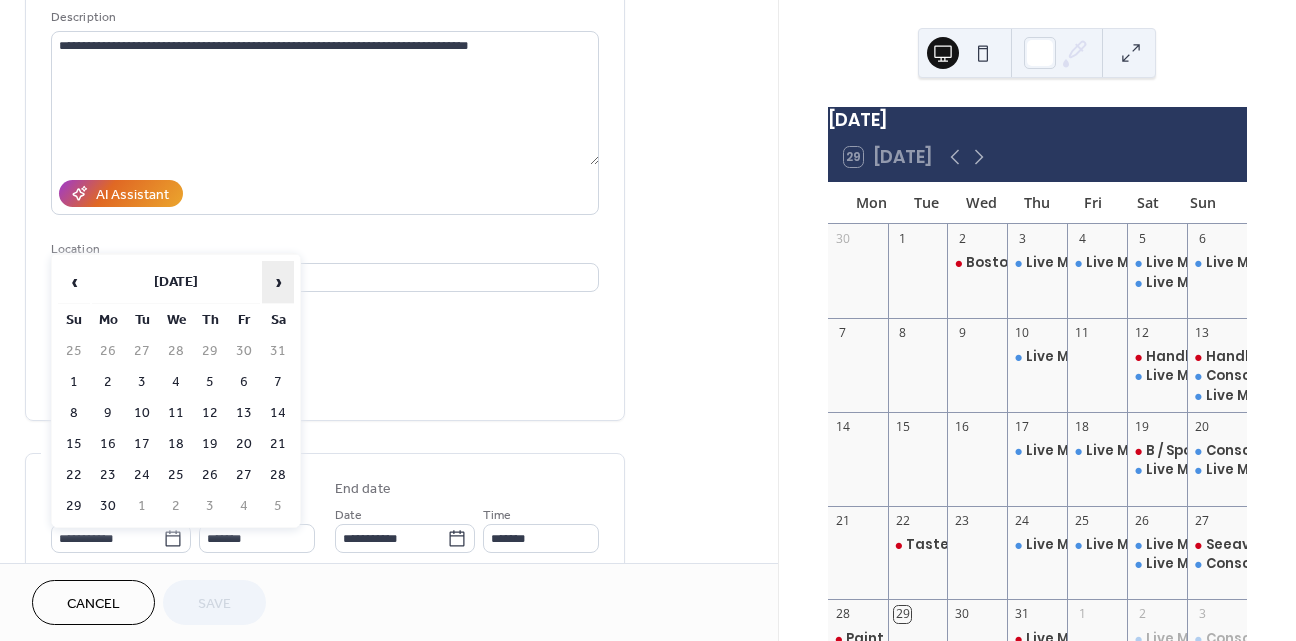 click on "›" at bounding box center [278, 282] 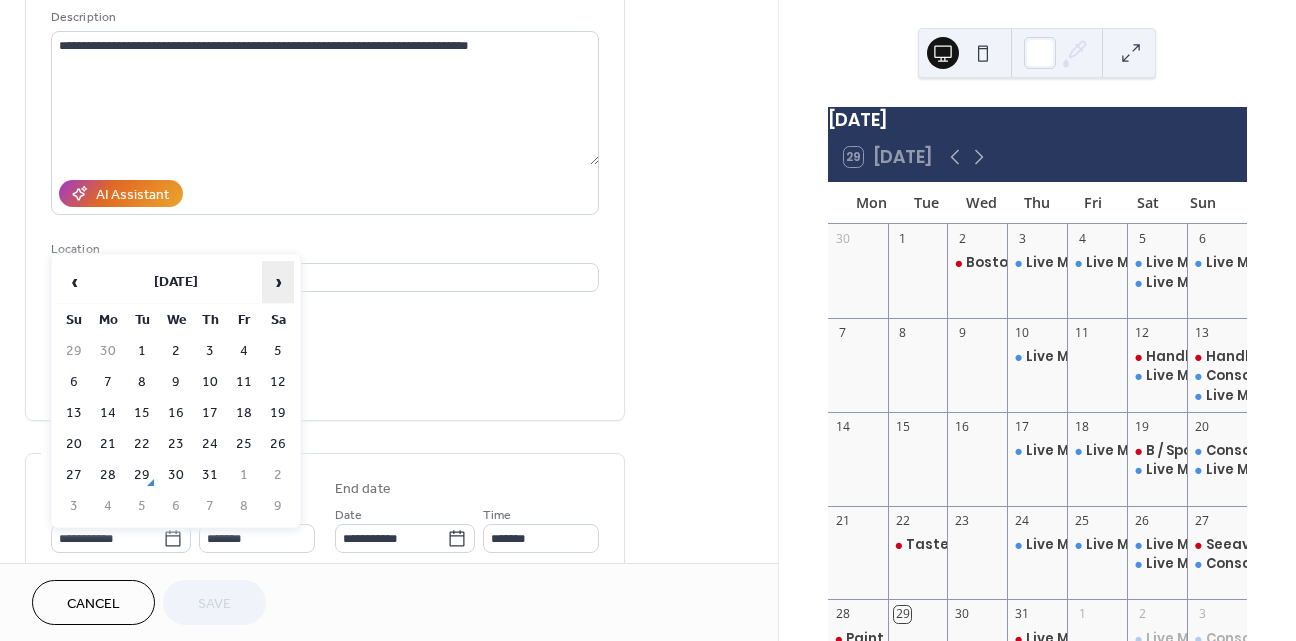 click on "›" at bounding box center [278, 282] 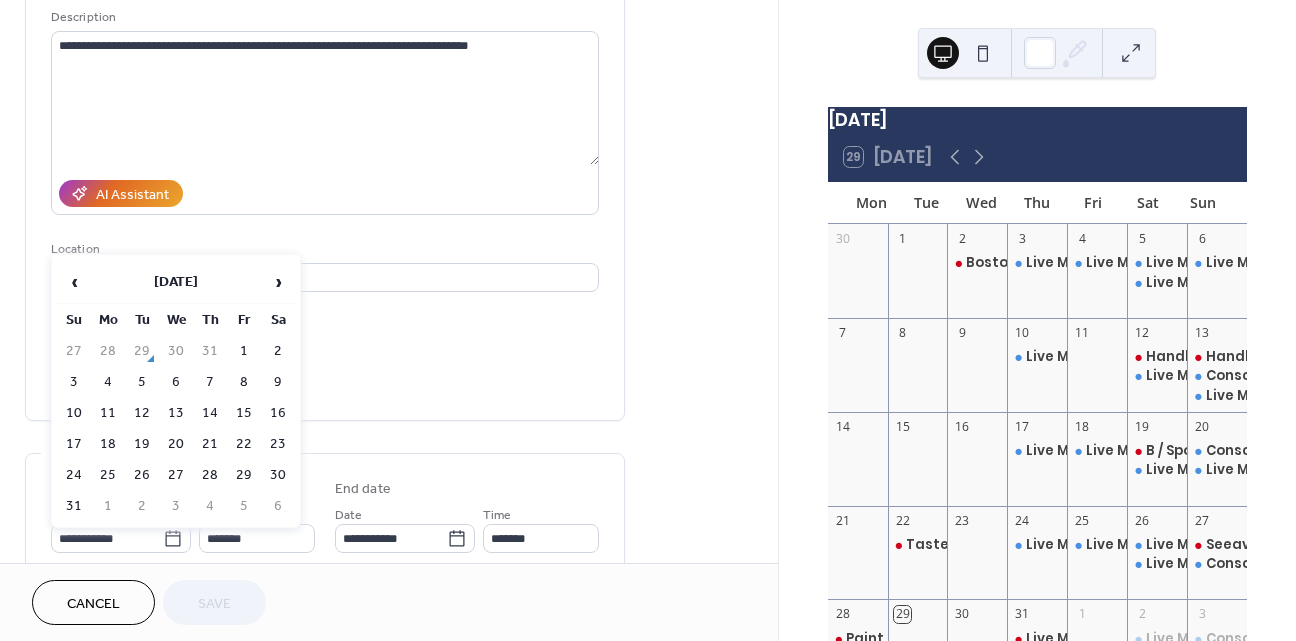 click on "31" at bounding box center [74, 506] 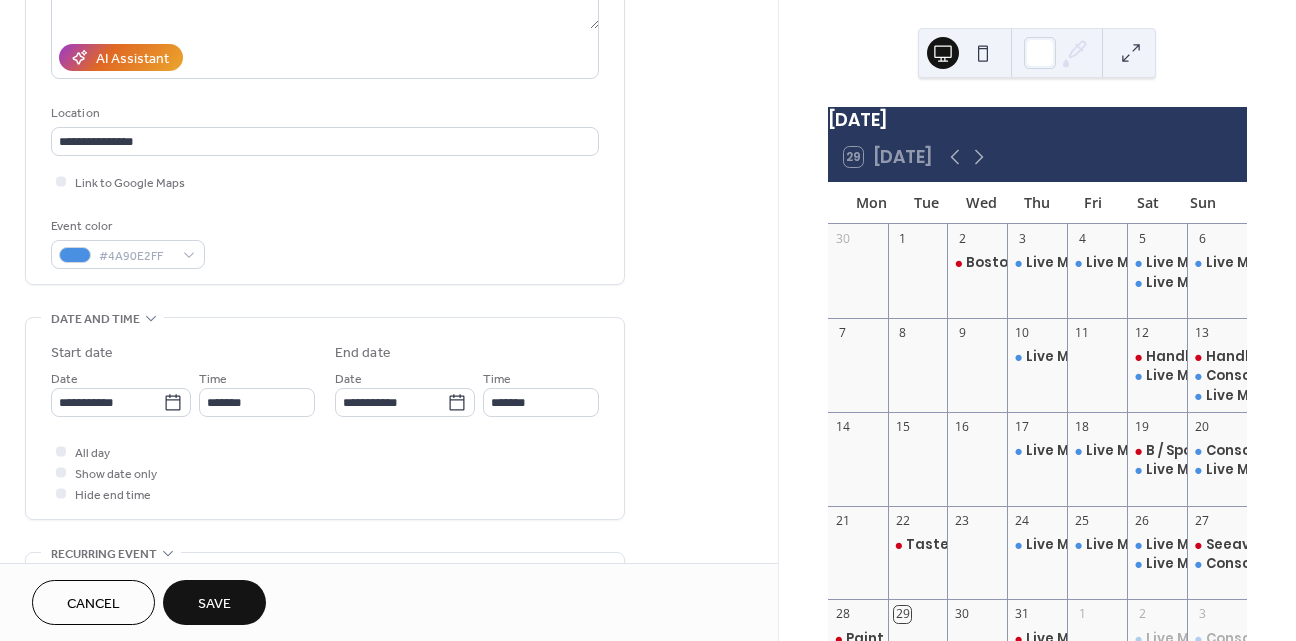 scroll, scrollTop: 361, scrollLeft: 0, axis: vertical 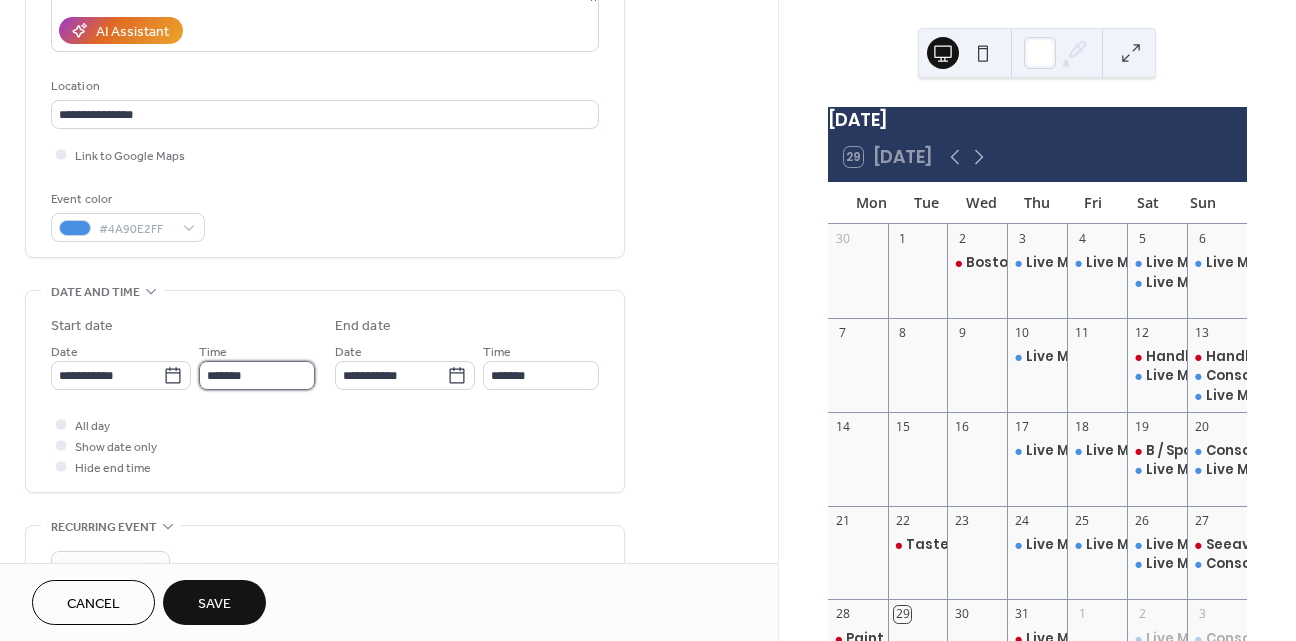 click on "*******" at bounding box center (257, 375) 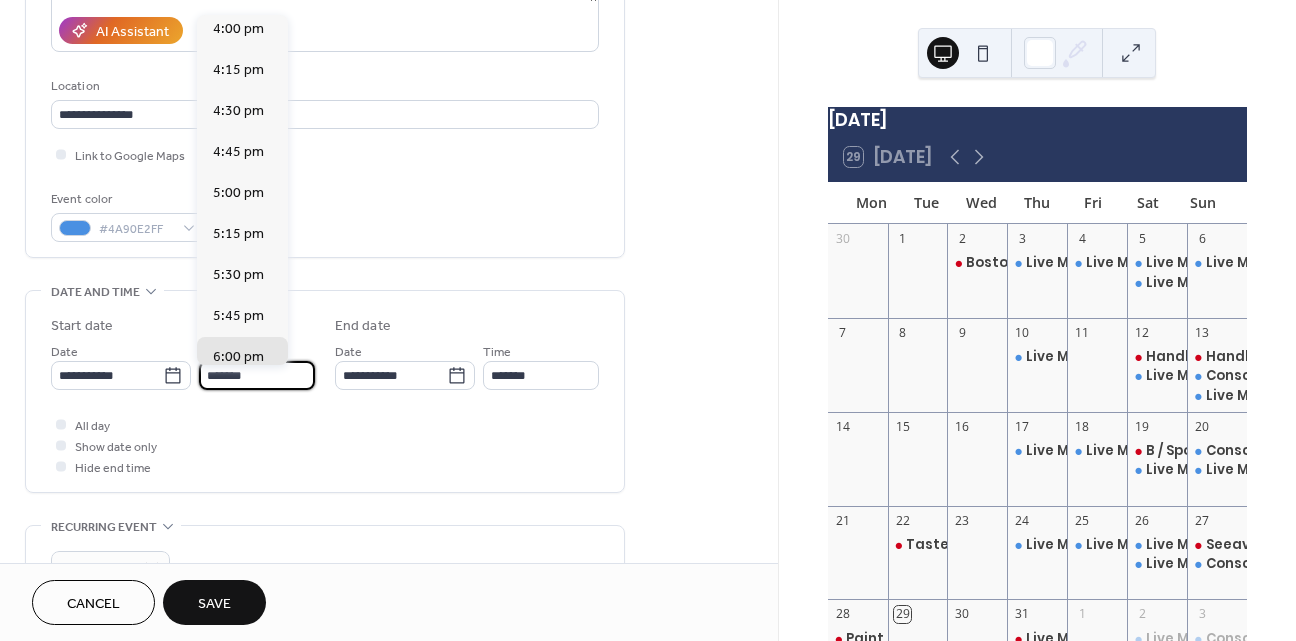 scroll, scrollTop: 2609, scrollLeft: 0, axis: vertical 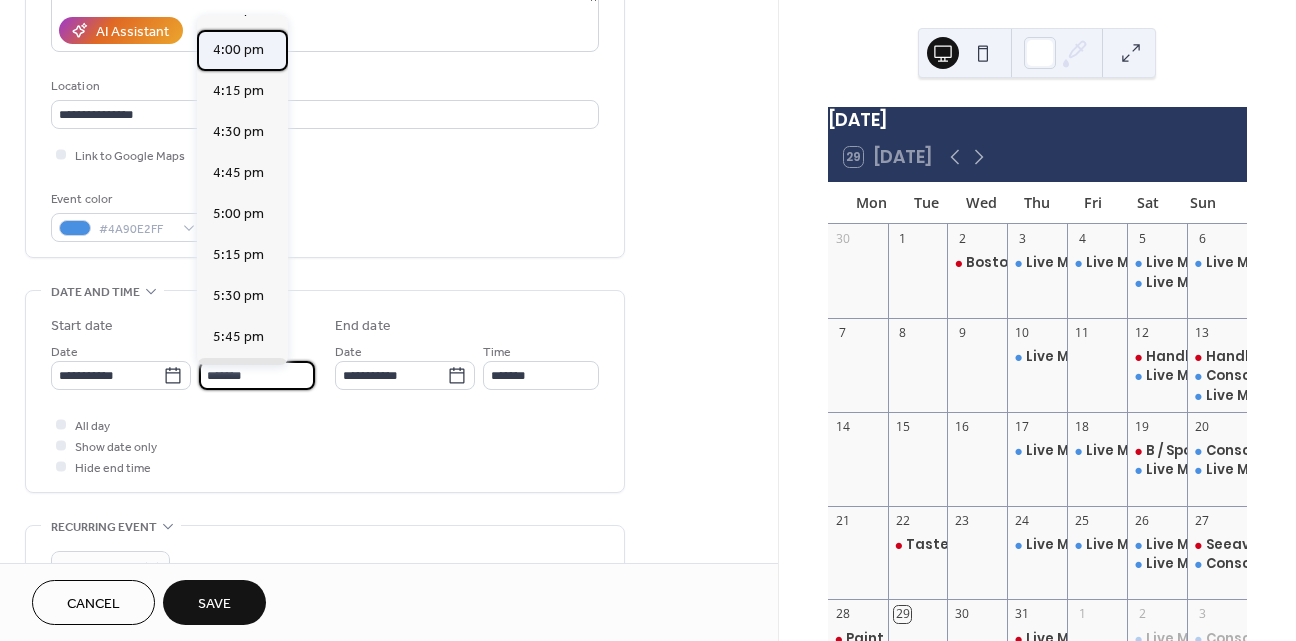 click on "4:00 pm" at bounding box center [238, 50] 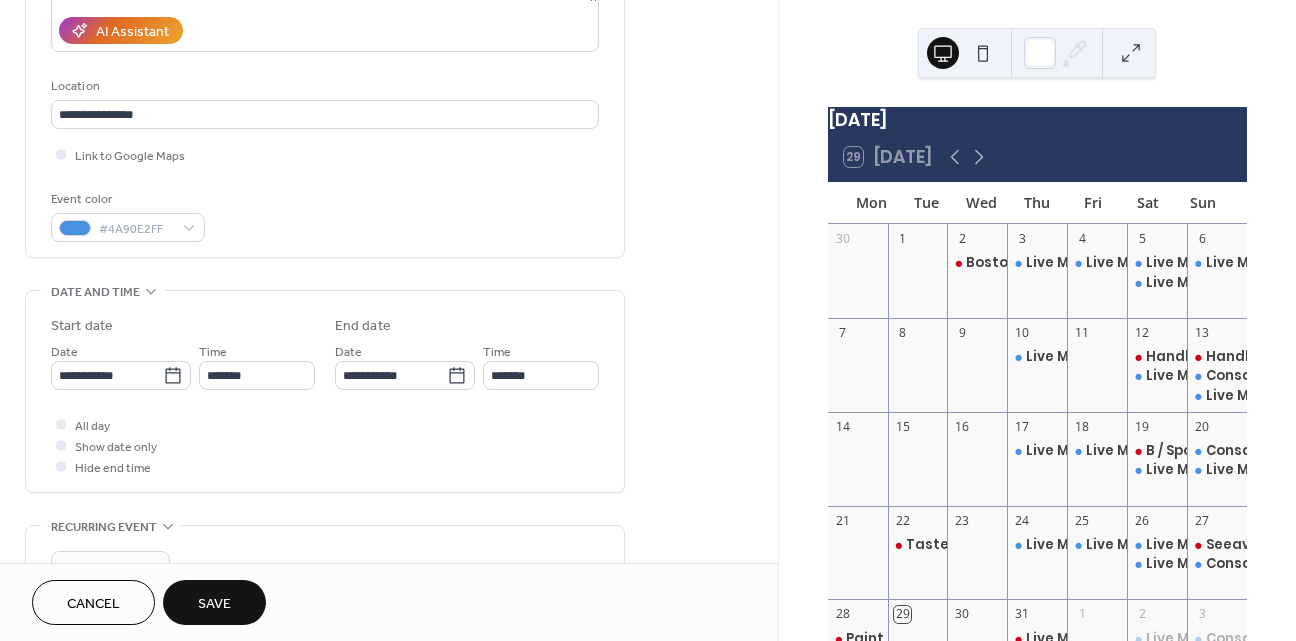 type on "*******" 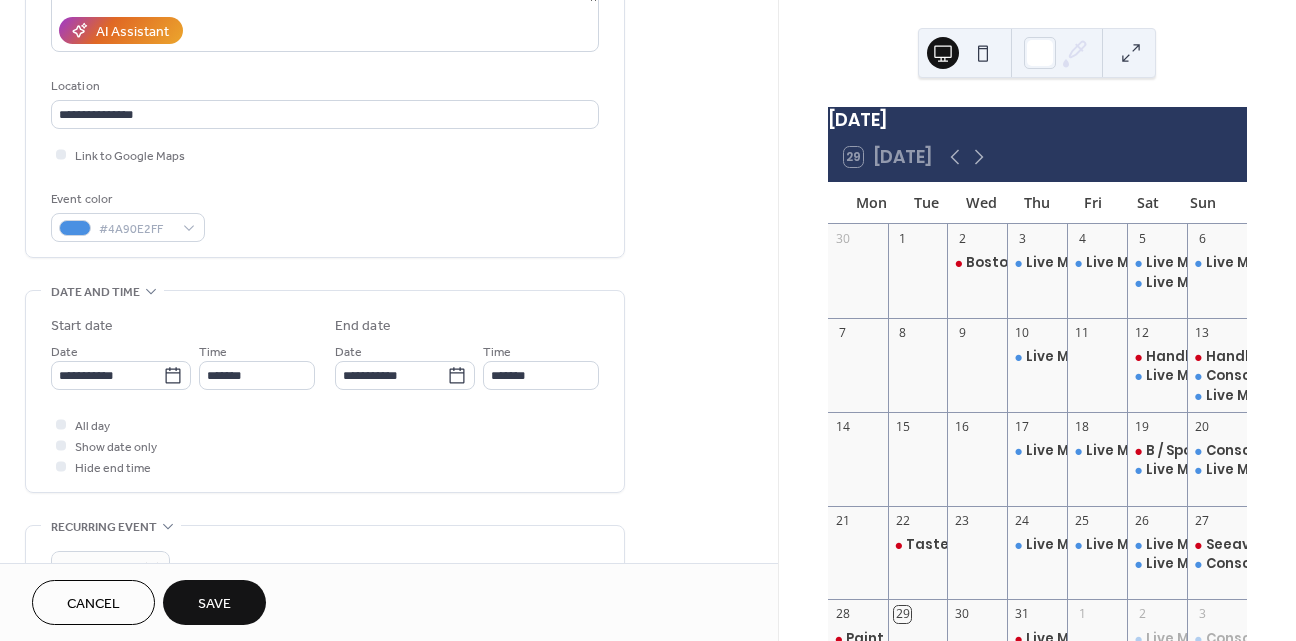 type on "*******" 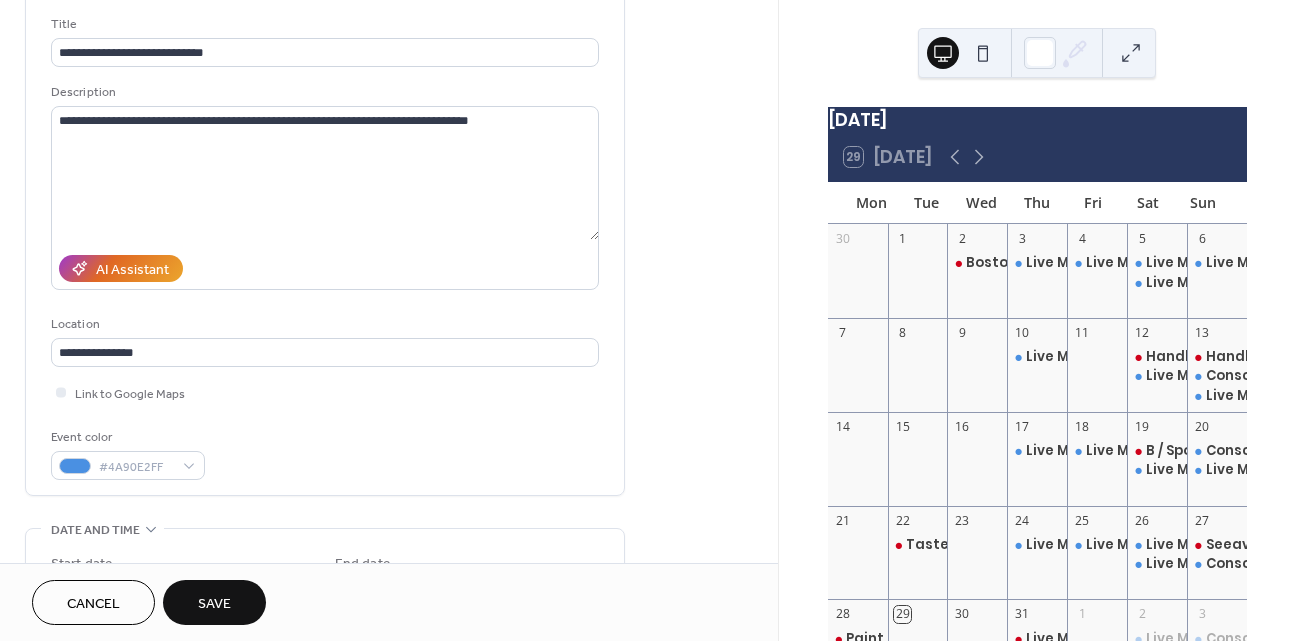 scroll, scrollTop: 120, scrollLeft: 0, axis: vertical 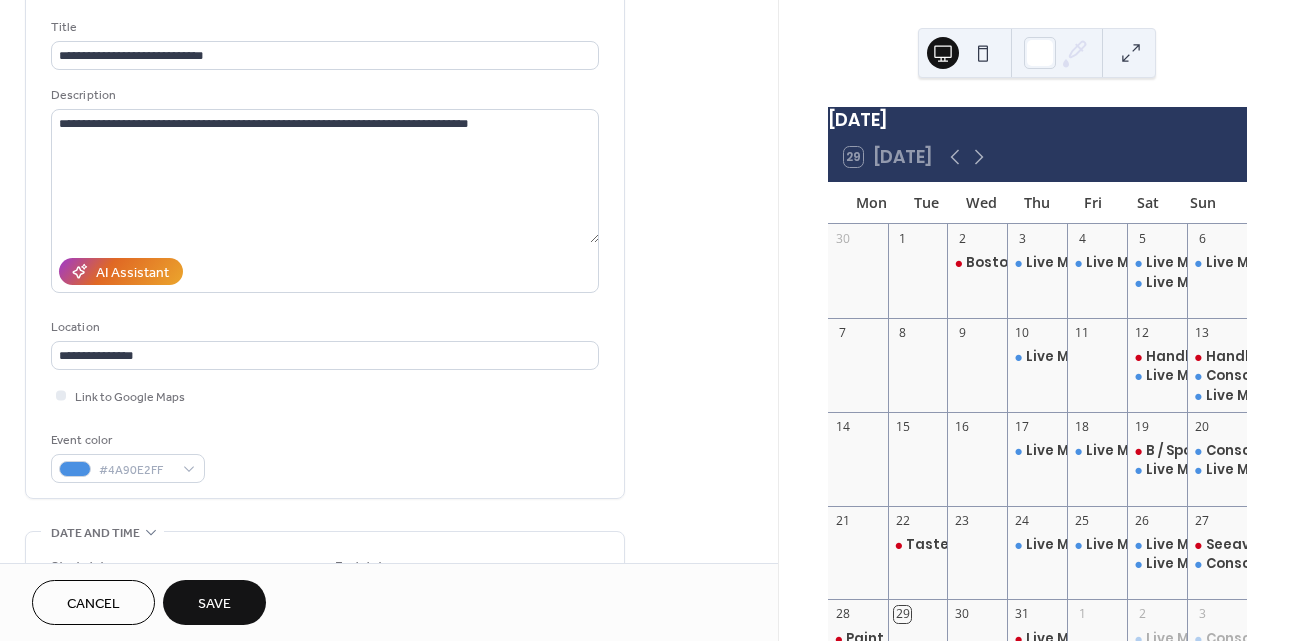 click on "Save" at bounding box center (214, 604) 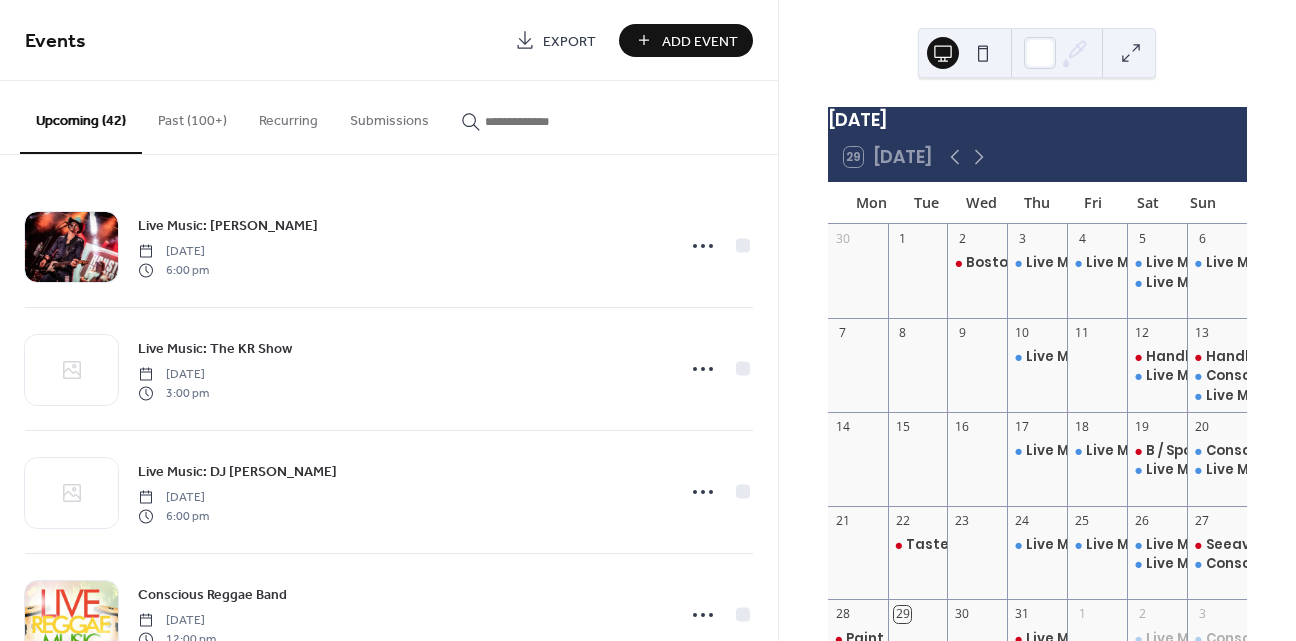 scroll, scrollTop: 0, scrollLeft: 0, axis: both 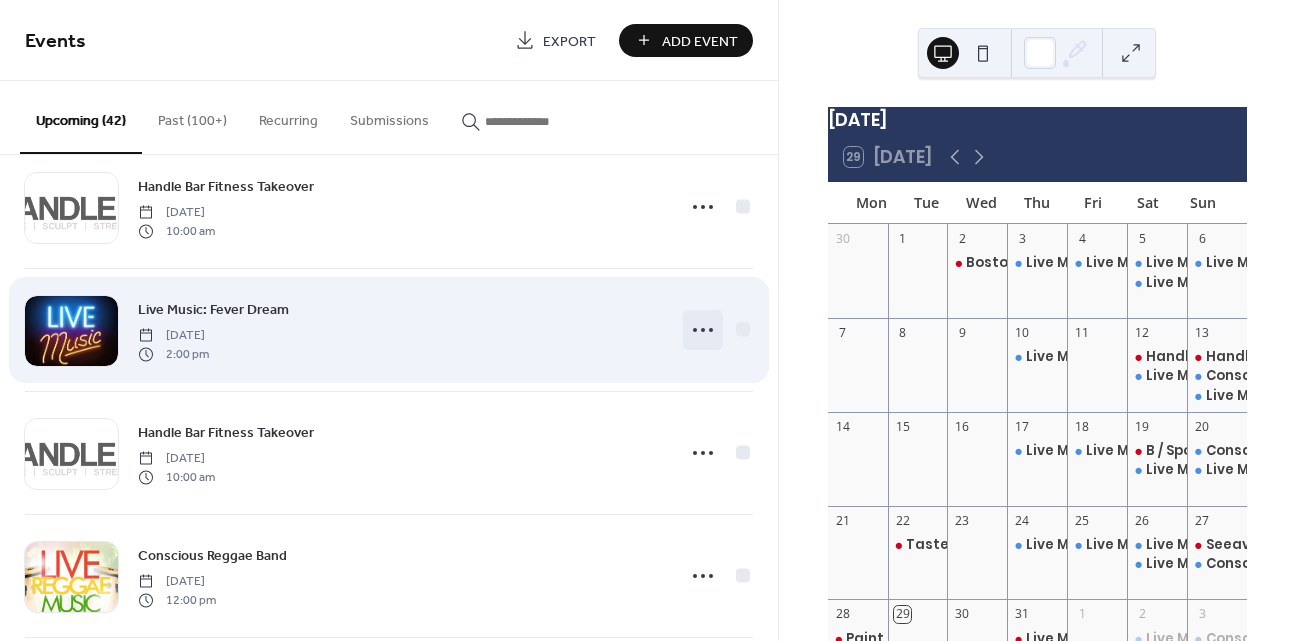 click 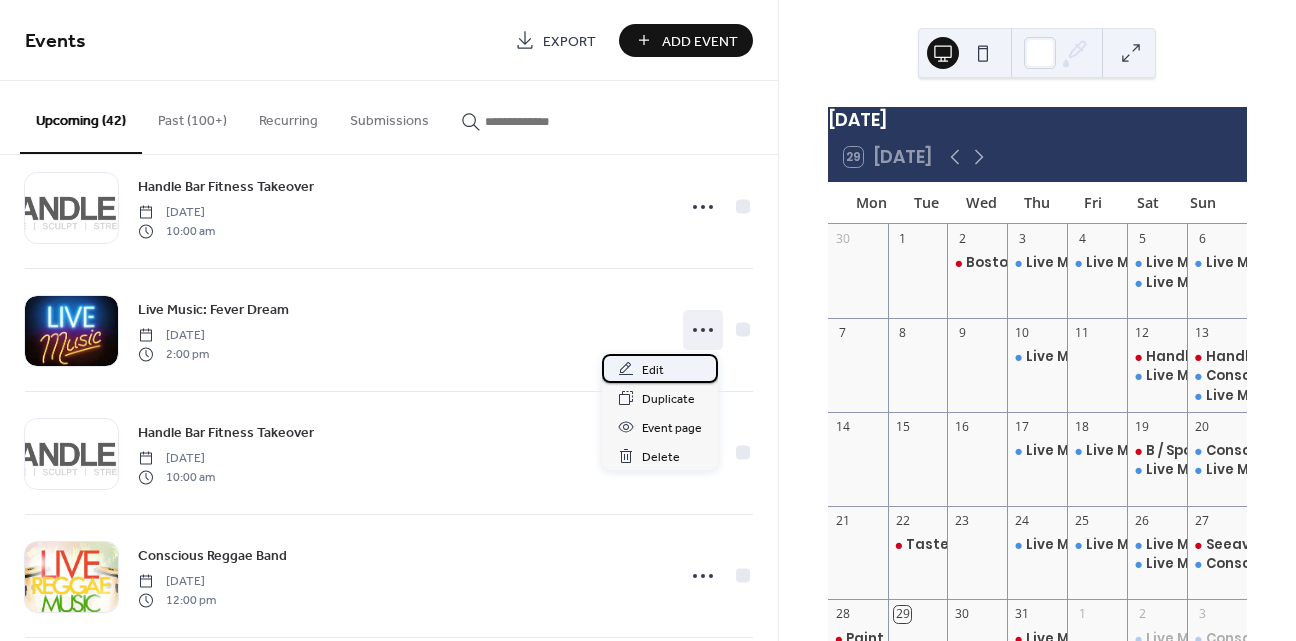 click on "Edit" at bounding box center [660, 368] 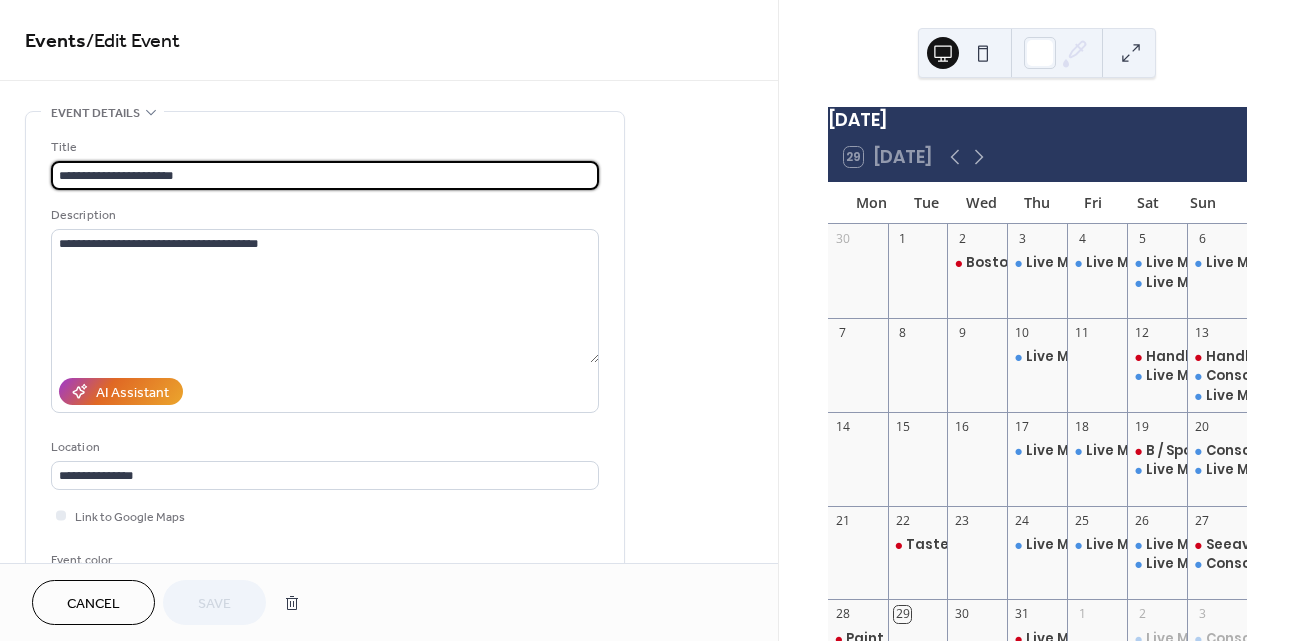 click on "**********" at bounding box center [325, 175] 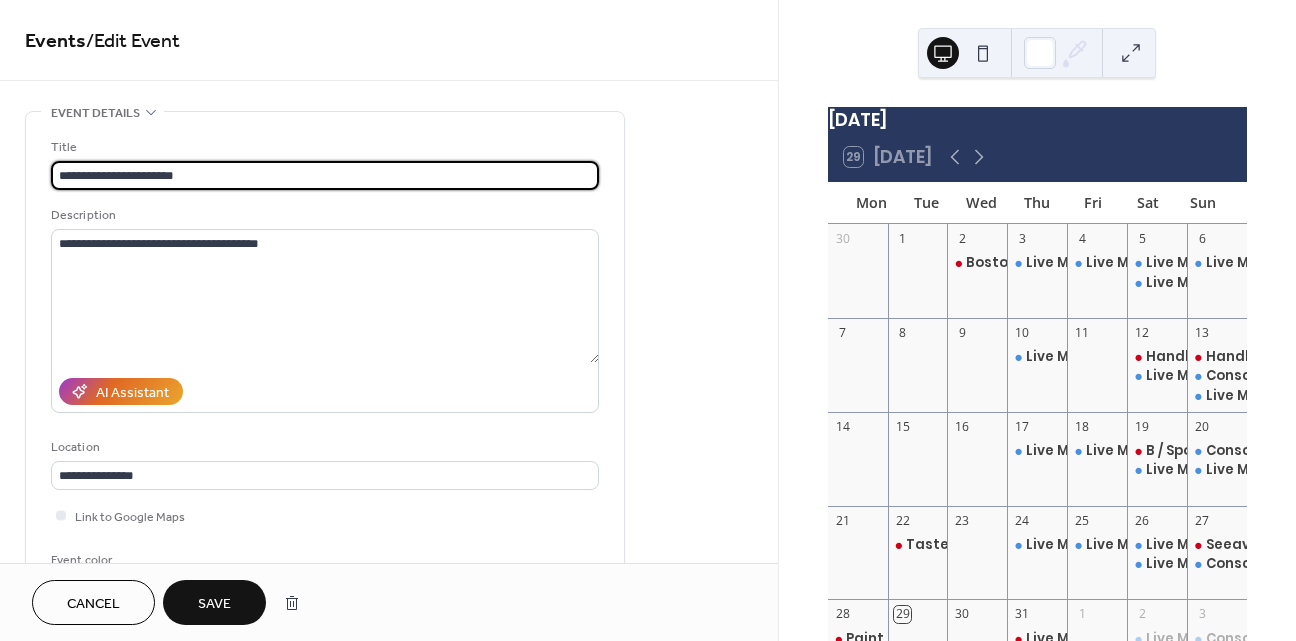 type on "**********" 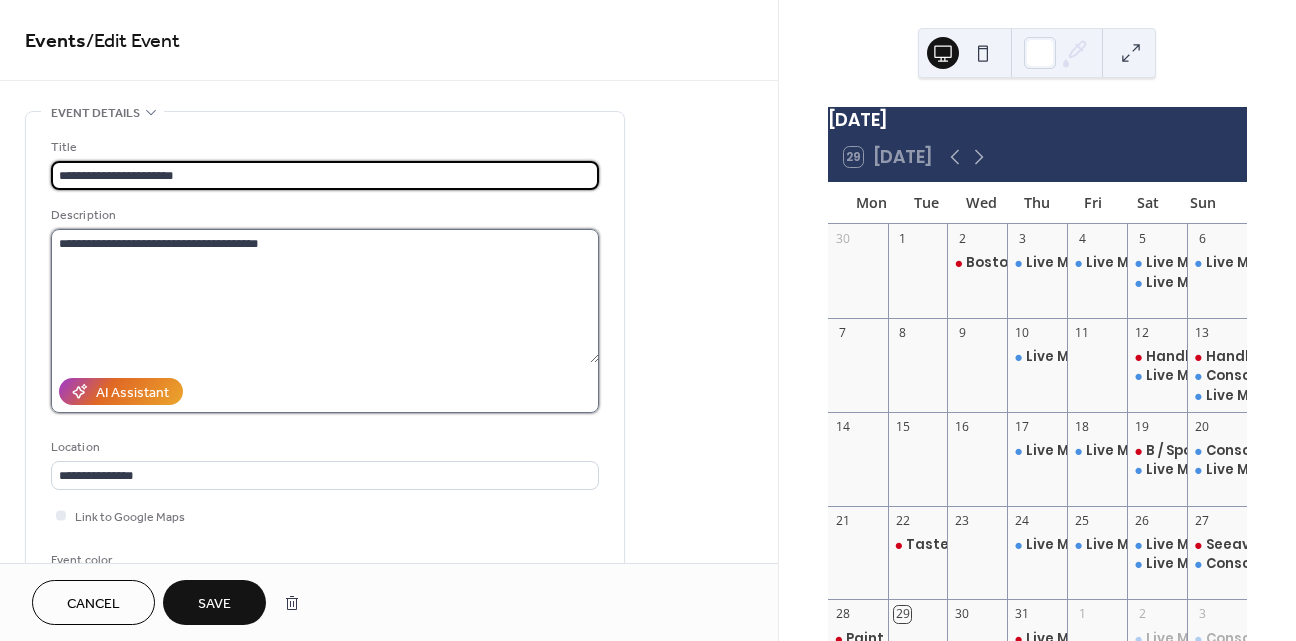 click on "**********" at bounding box center [325, 296] 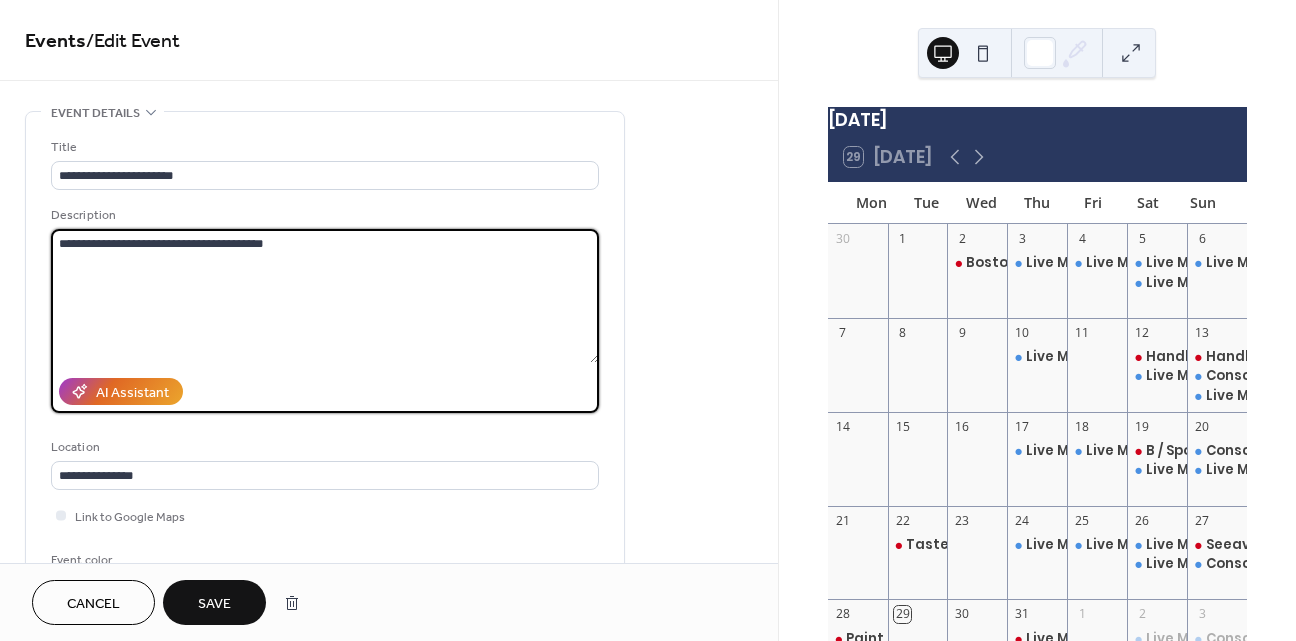 click on "**********" at bounding box center (325, 296) 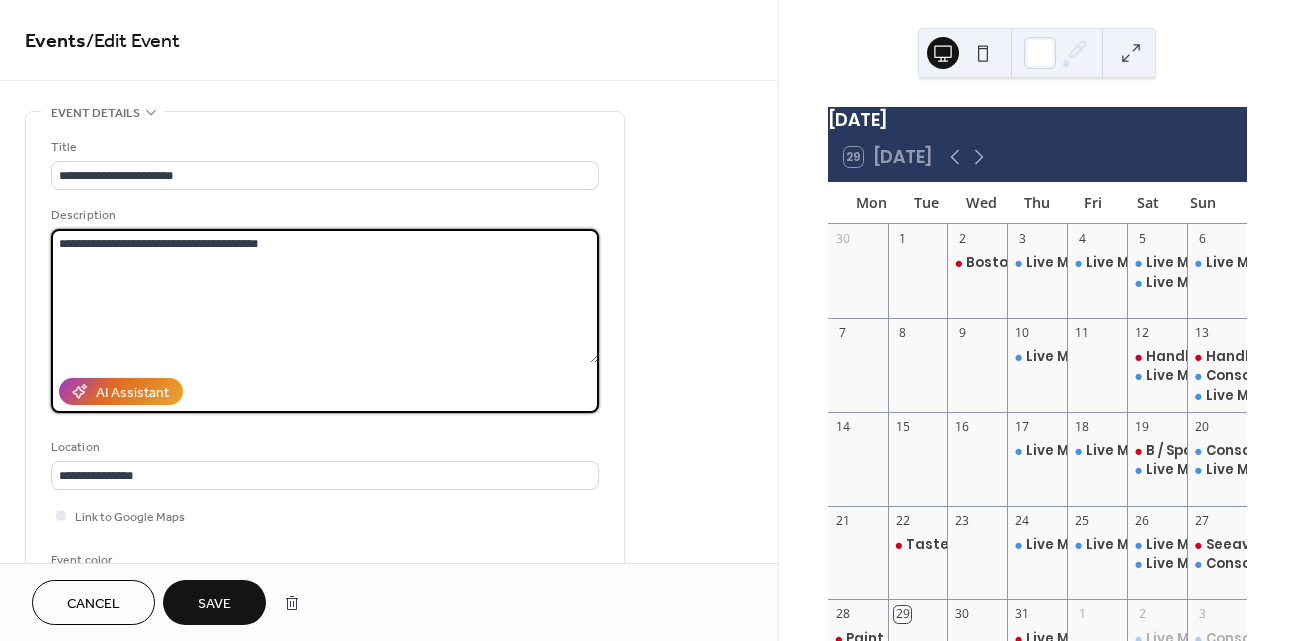 type on "**********" 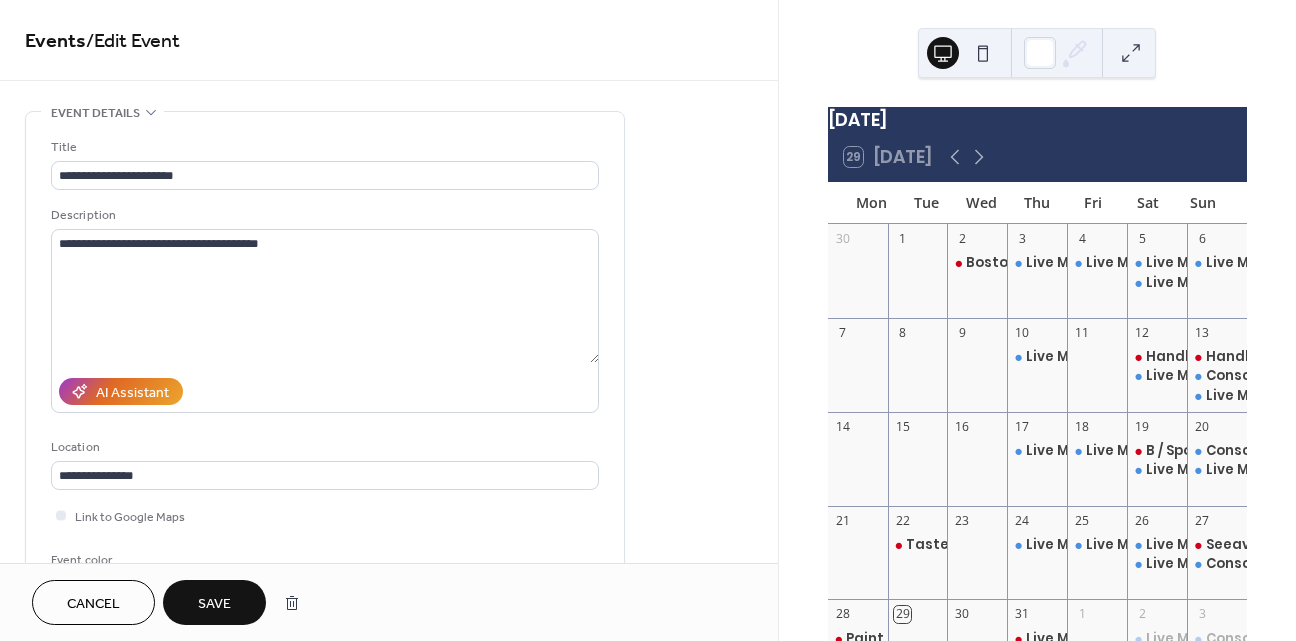 click on "Save" at bounding box center (214, 604) 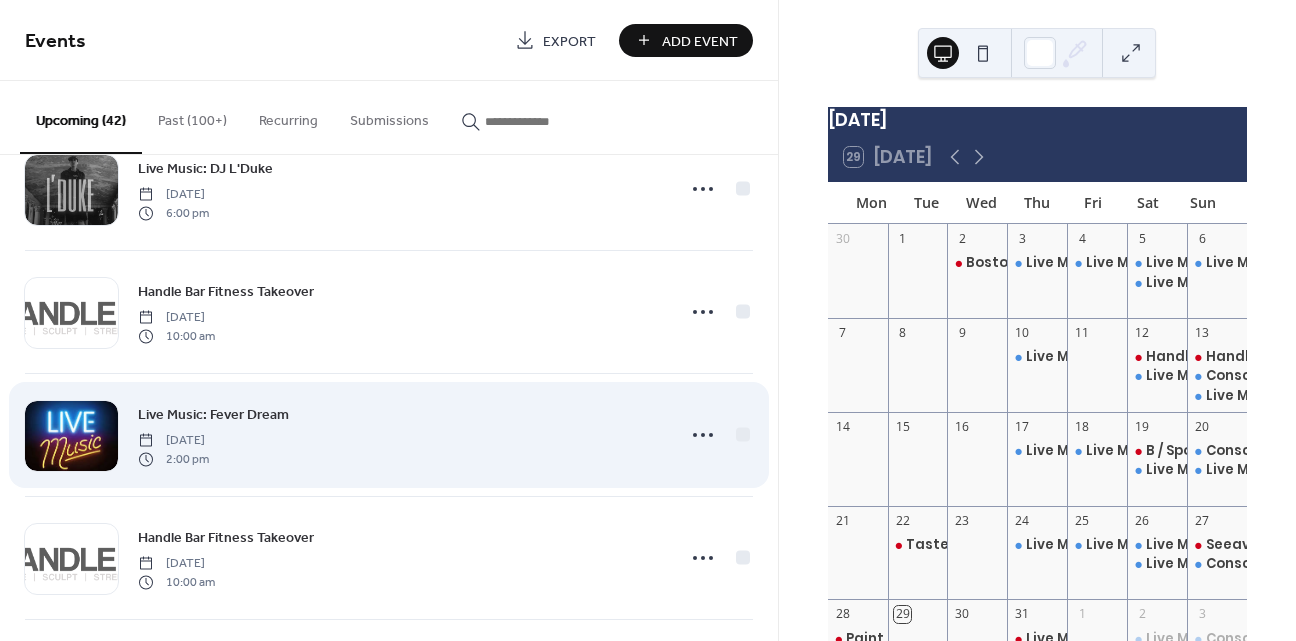 scroll, scrollTop: 2391, scrollLeft: 0, axis: vertical 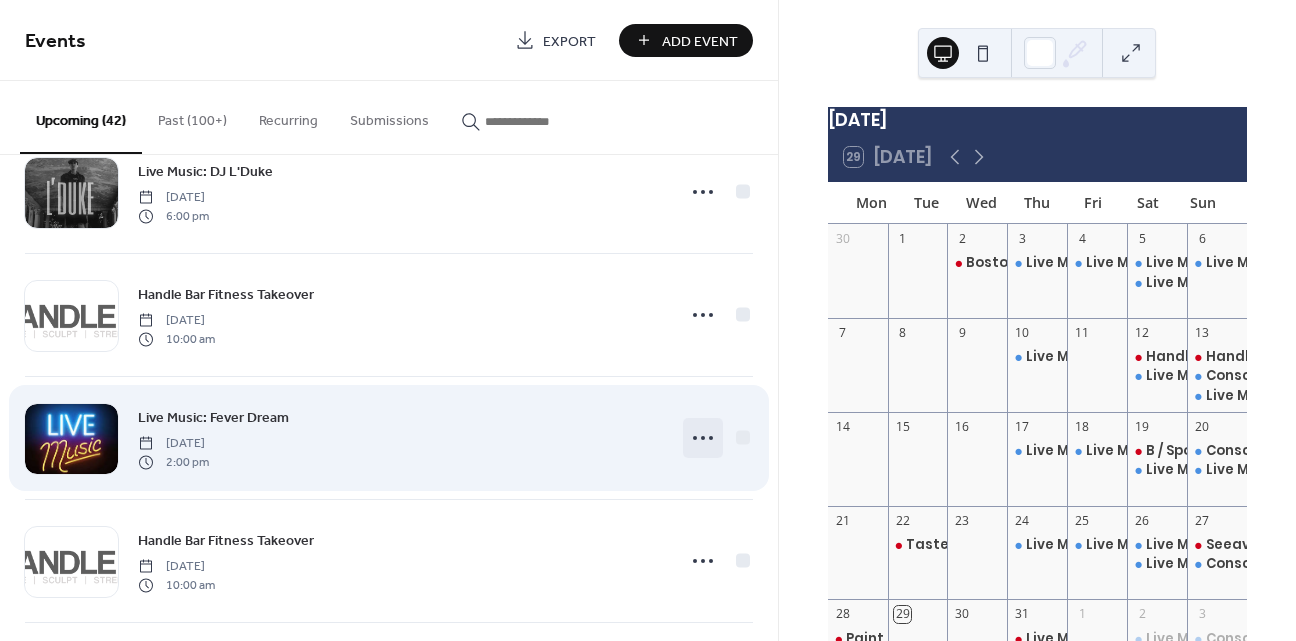 click 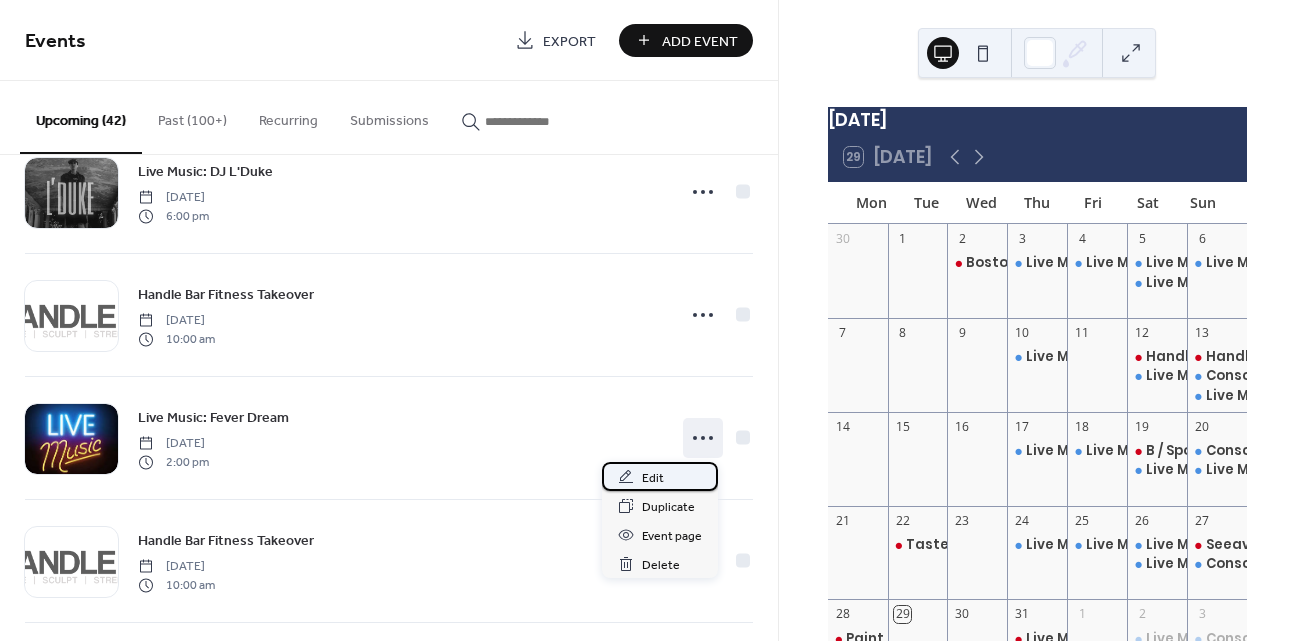 click on "Edit" at bounding box center (660, 476) 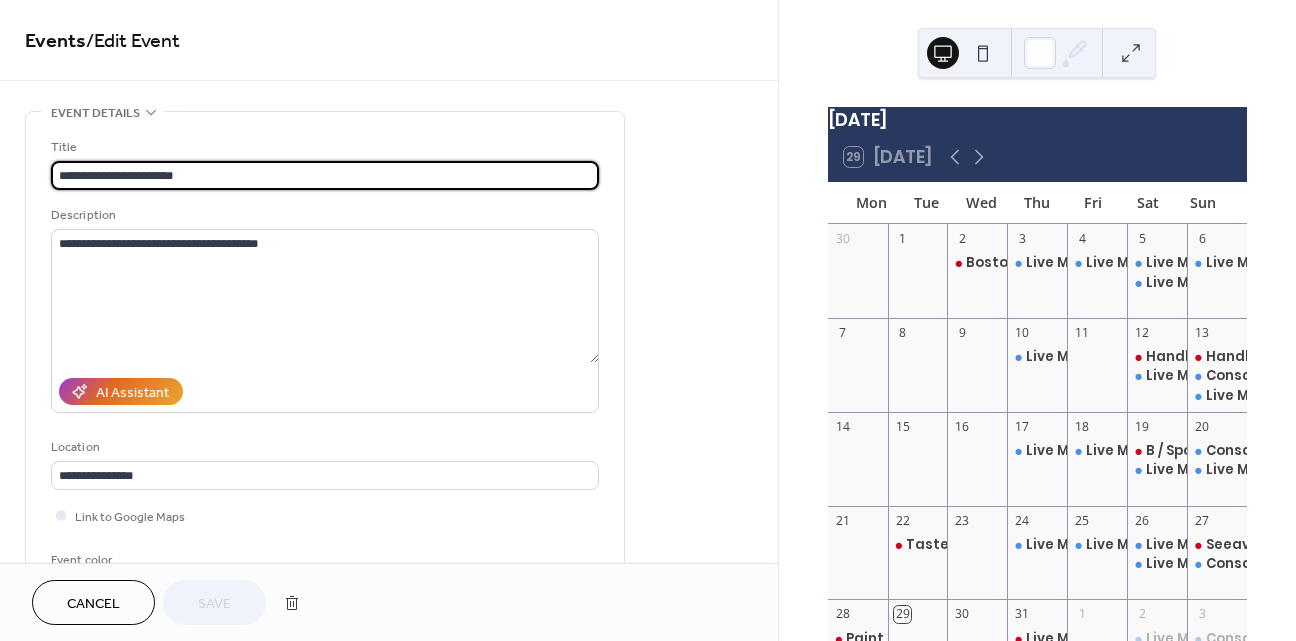 click on "**********" at bounding box center (325, 175) 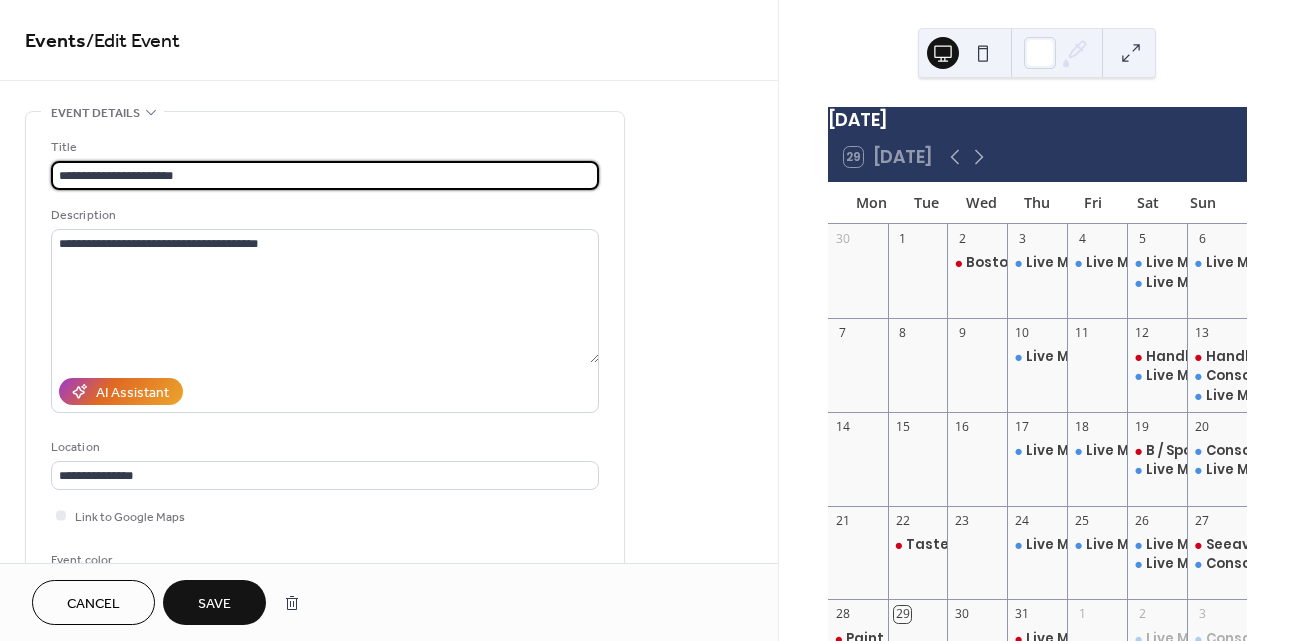 click on "**********" at bounding box center (325, 175) 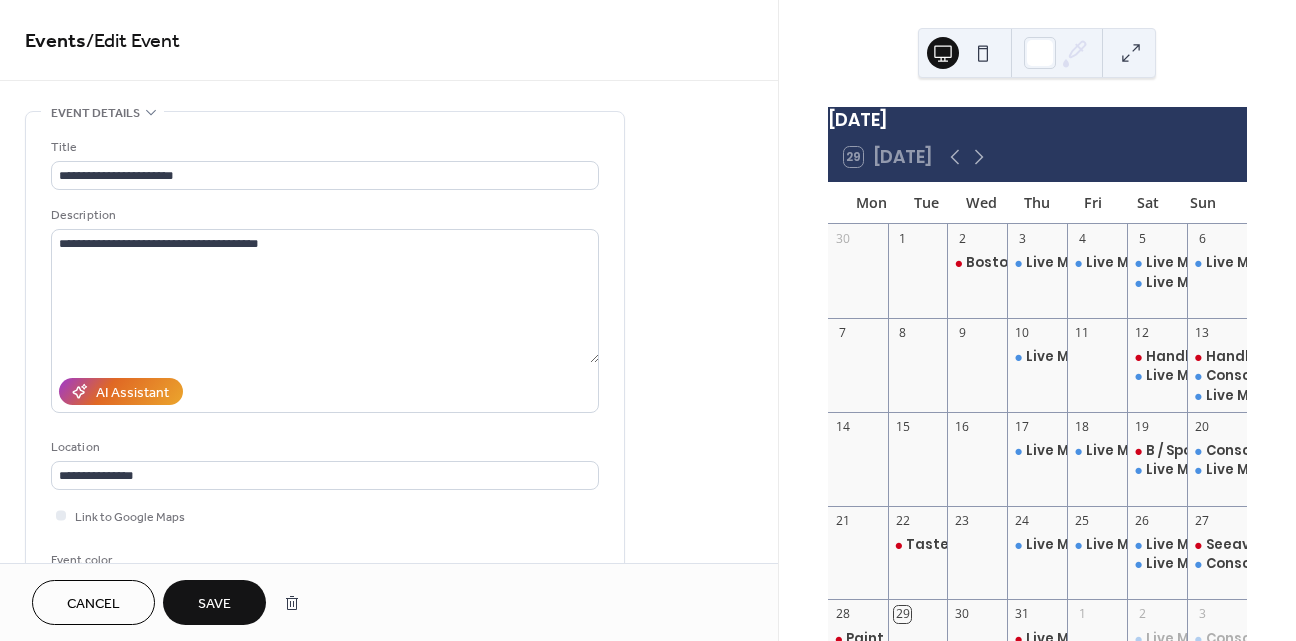 click on "Save" at bounding box center (214, 602) 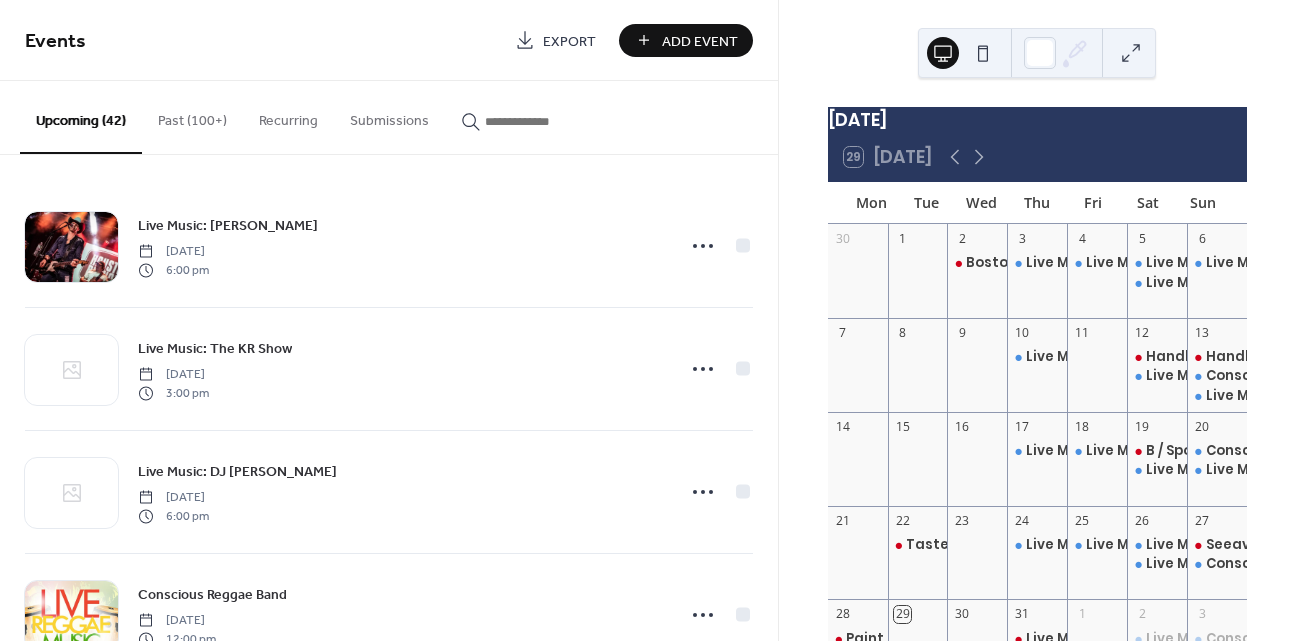 click on "Add Event" at bounding box center [700, 41] 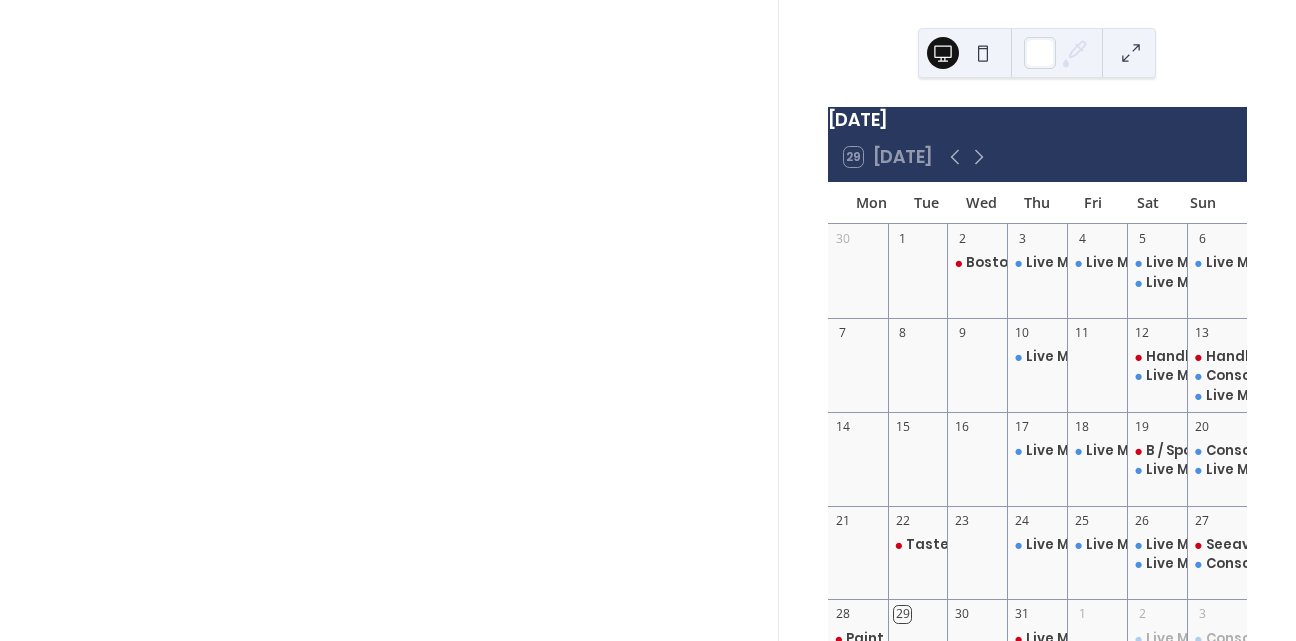 click at bounding box center [389, 320] 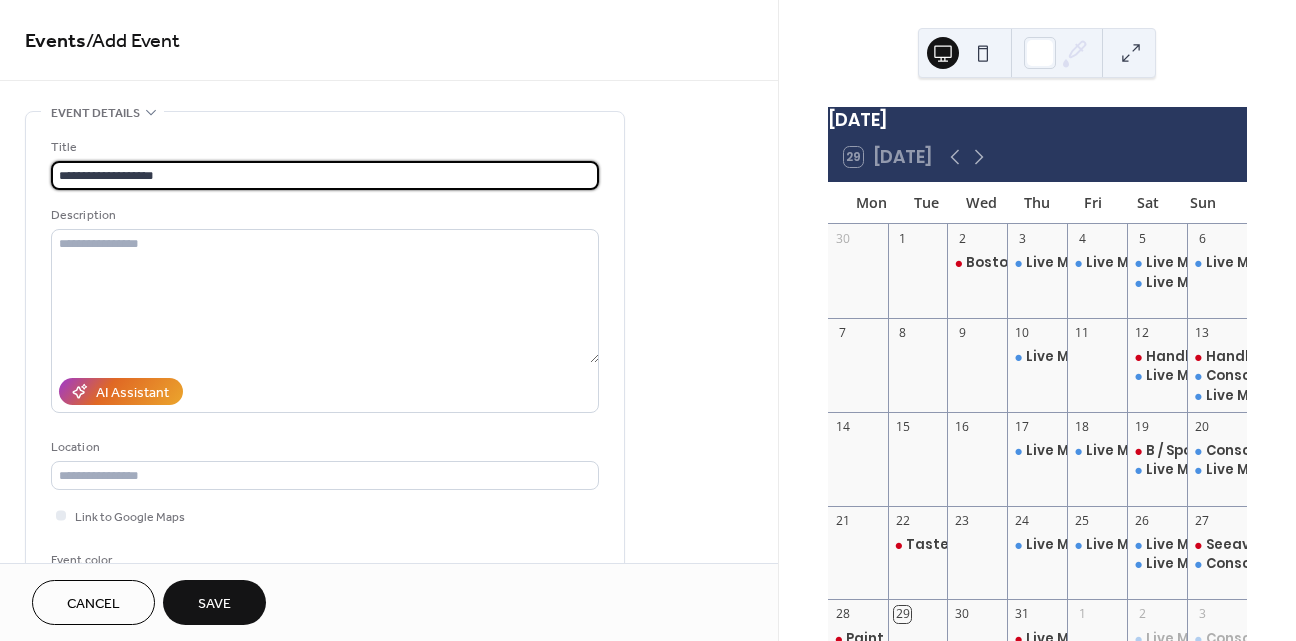 type on "**********" 